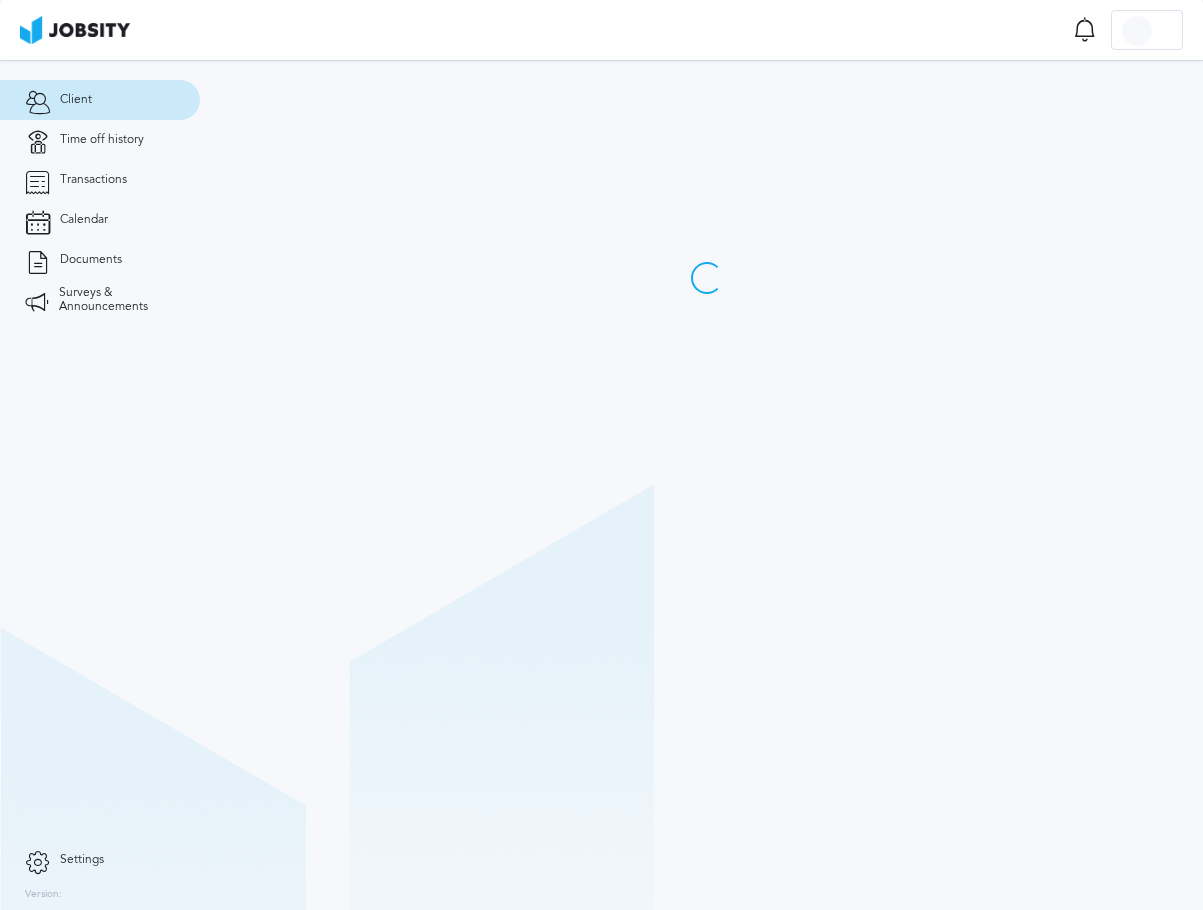 scroll, scrollTop: 0, scrollLeft: 0, axis: both 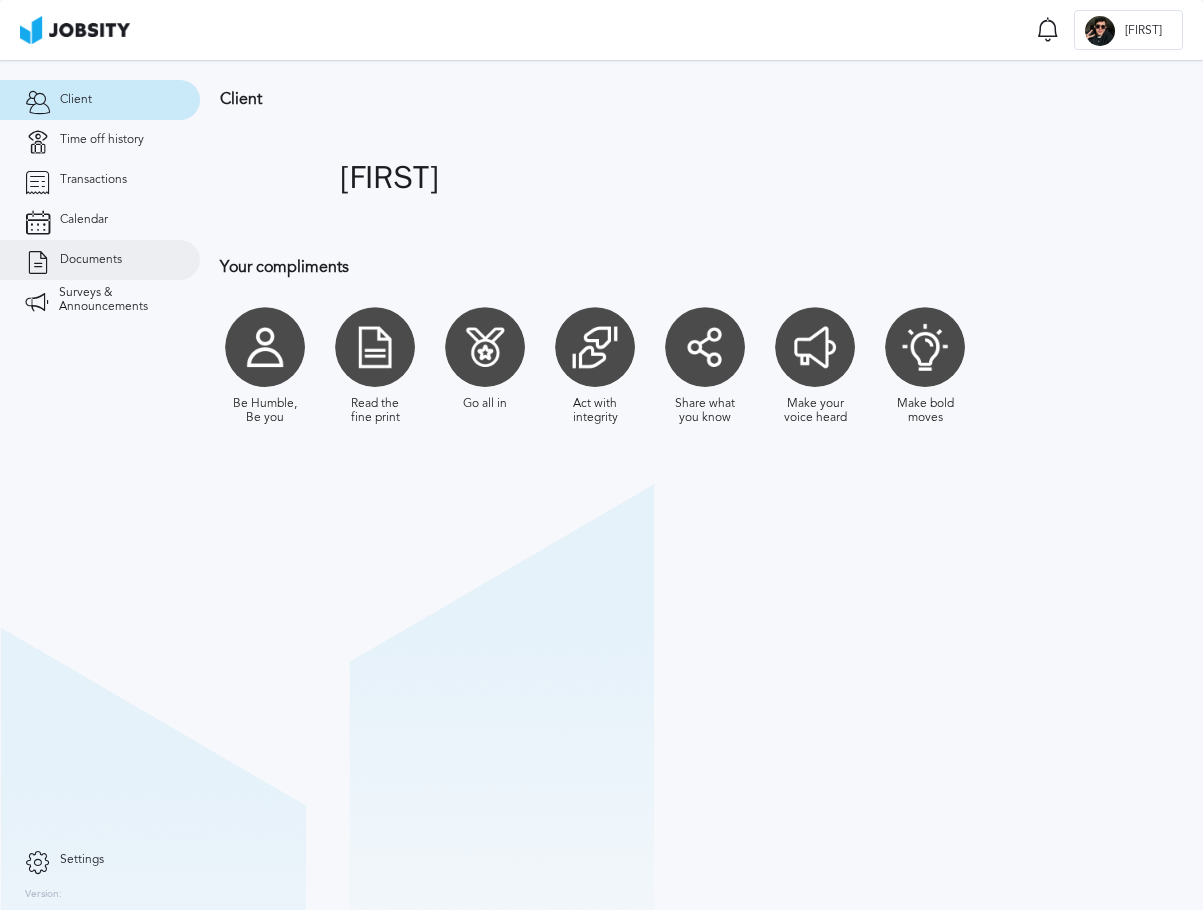 click on "Documents" at bounding box center [100, 260] 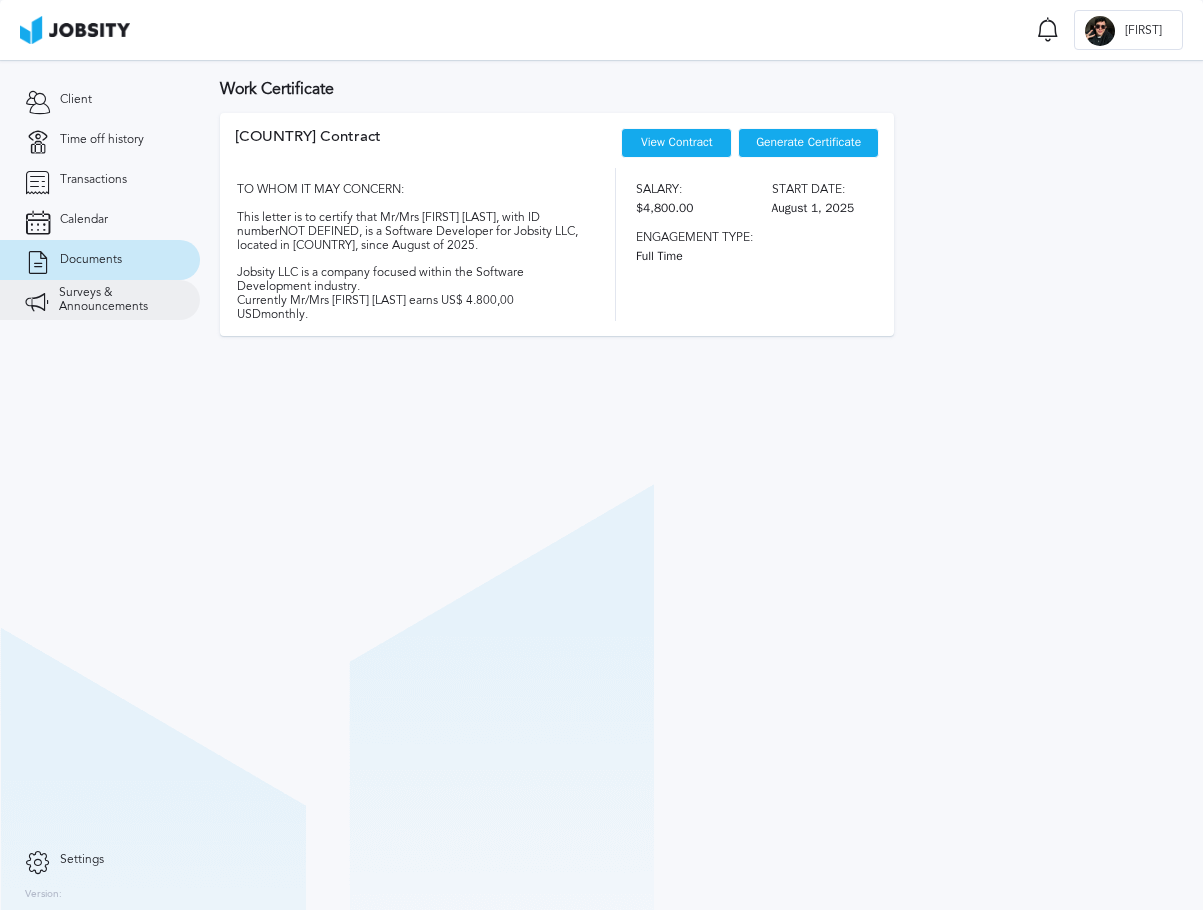 click on "Surveys & Announcements" at bounding box center (117, 300) 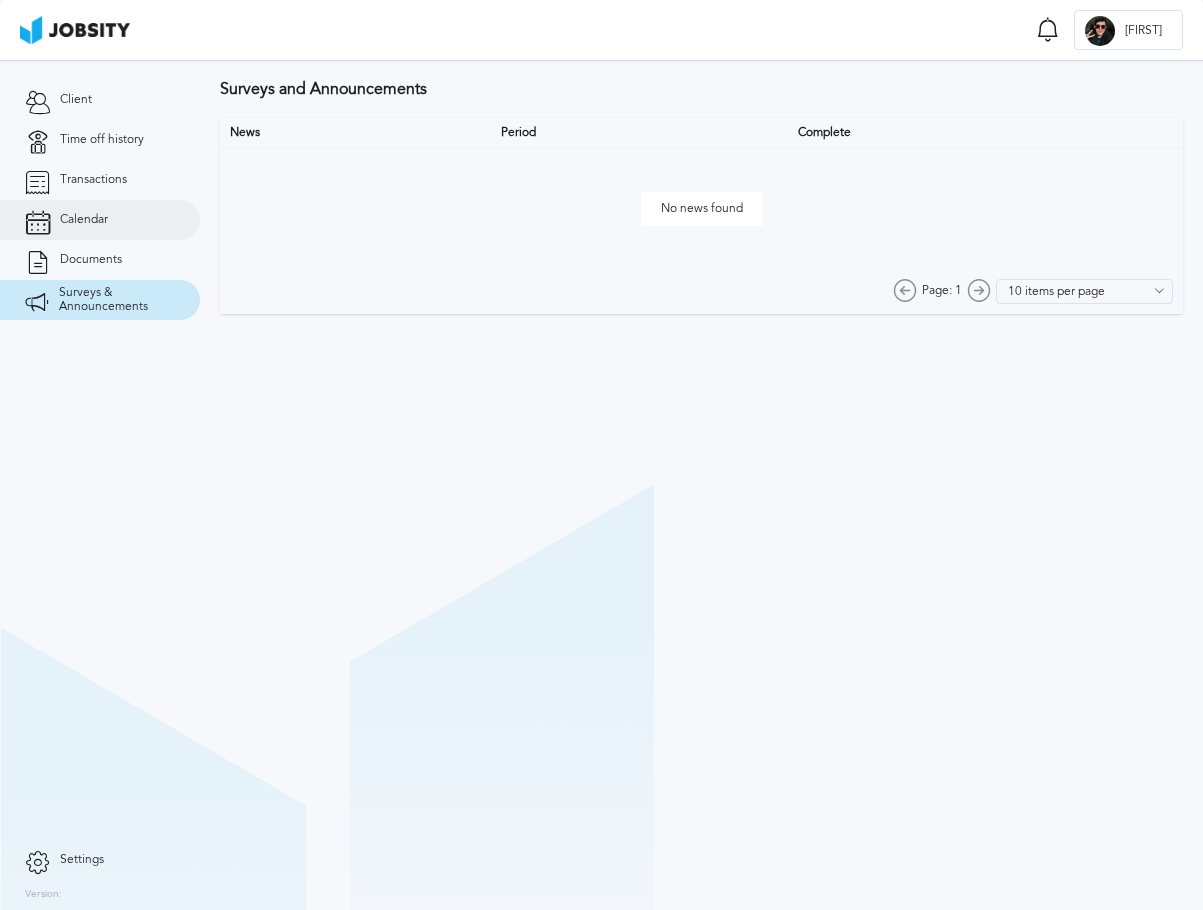 click on "Calendar" at bounding box center [100, 220] 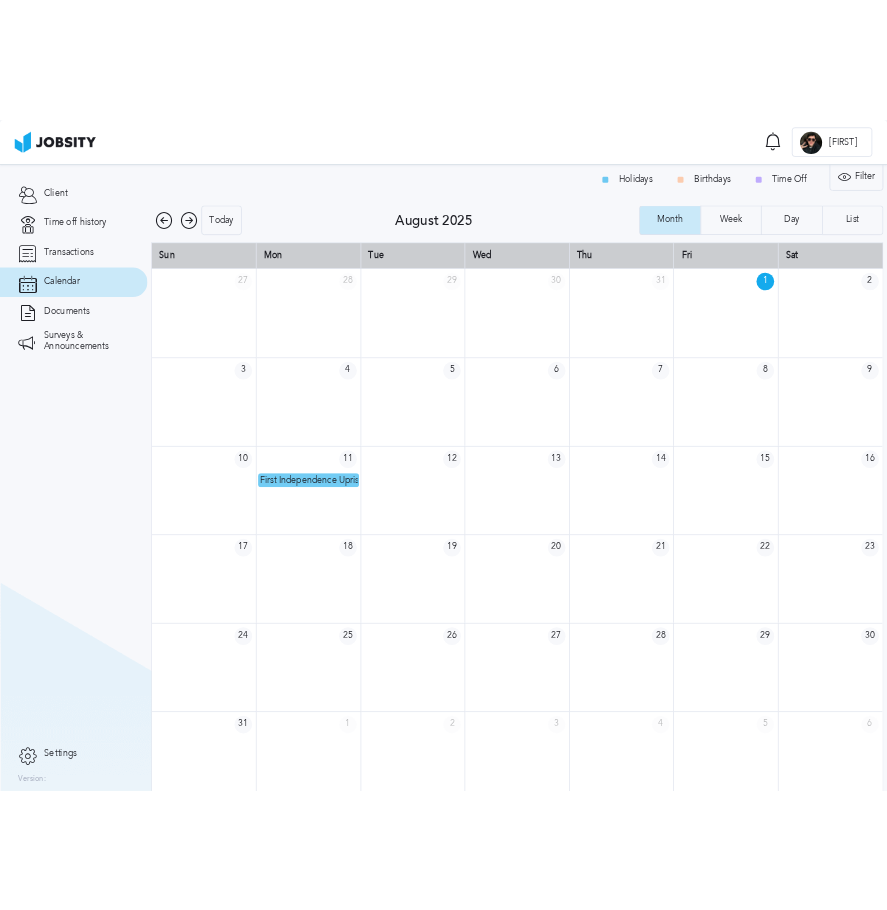 scroll, scrollTop: 0, scrollLeft: 0, axis: both 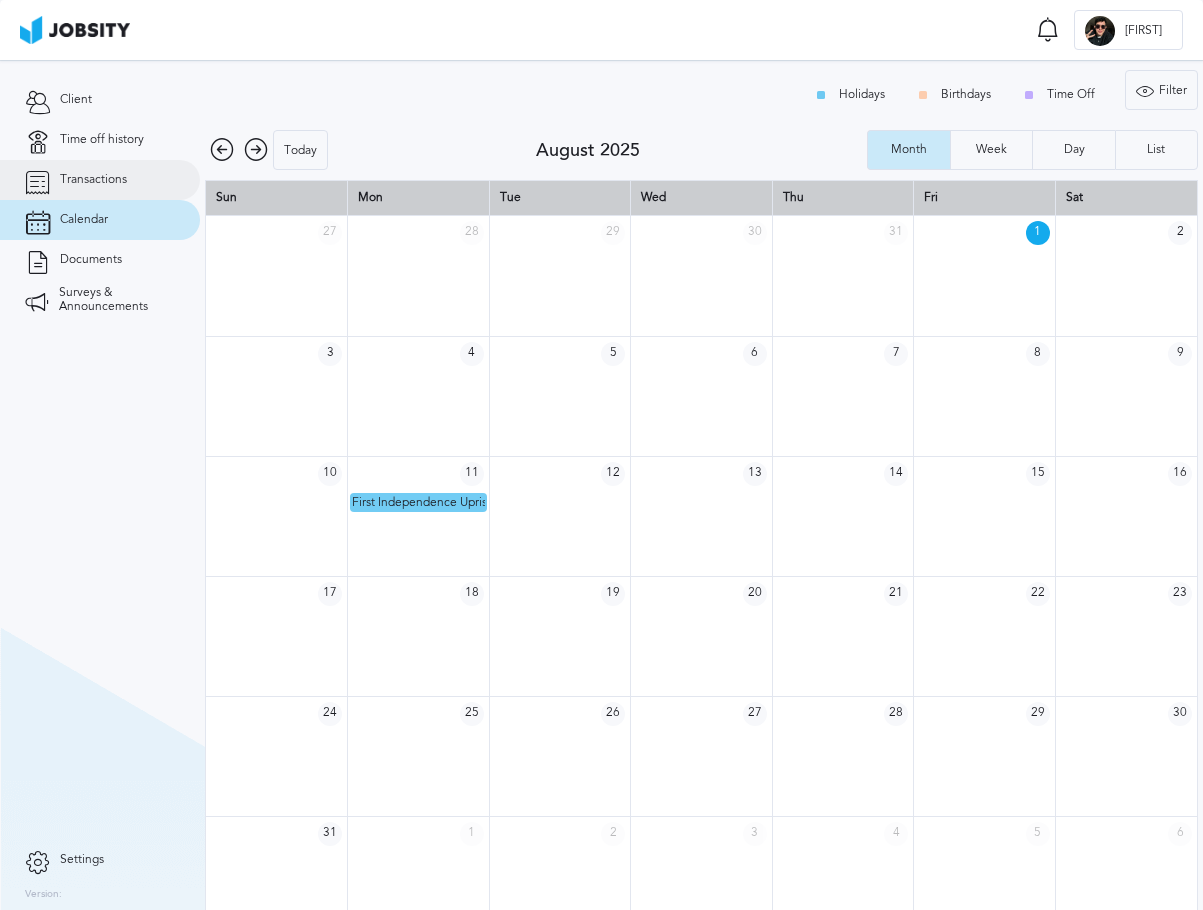 click on "Transactions" at bounding box center (100, 180) 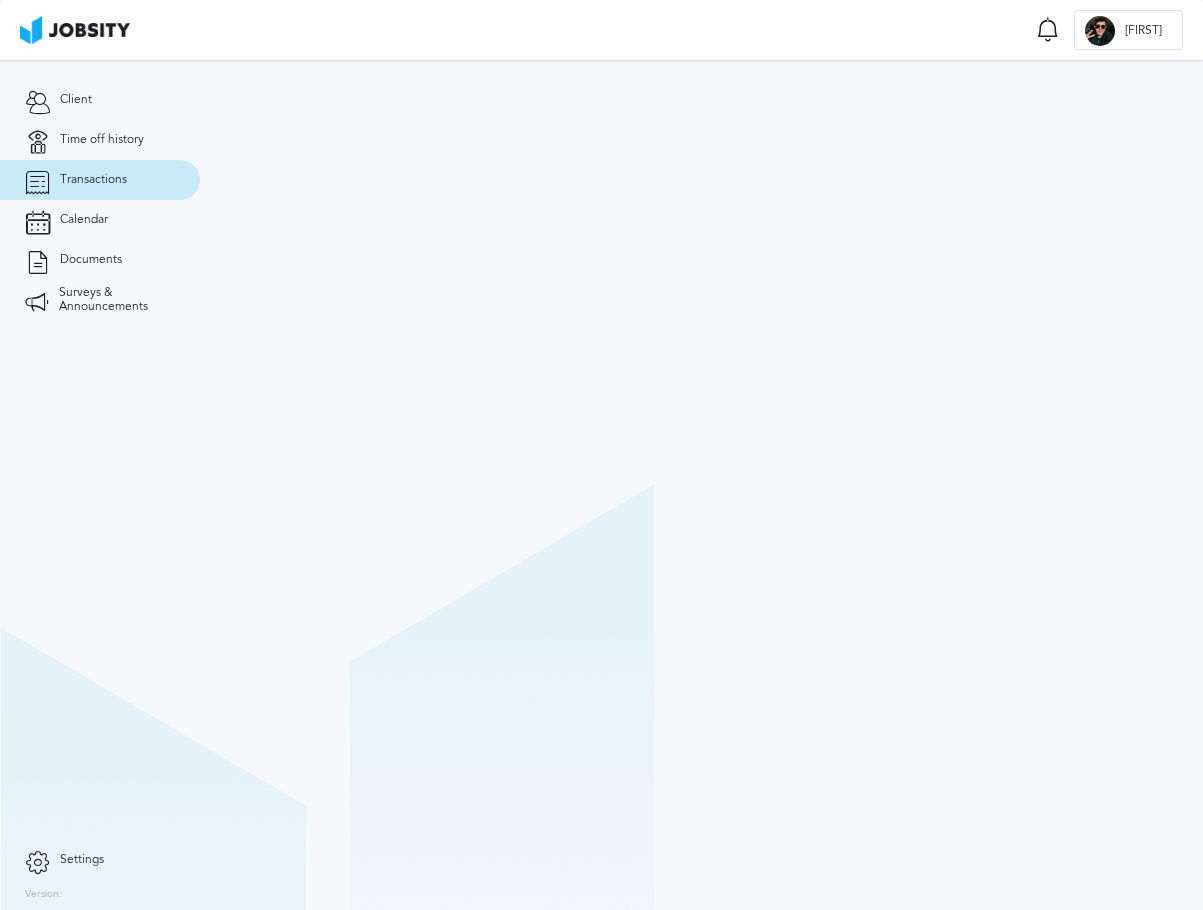 click on "Transactions" at bounding box center (100, 180) 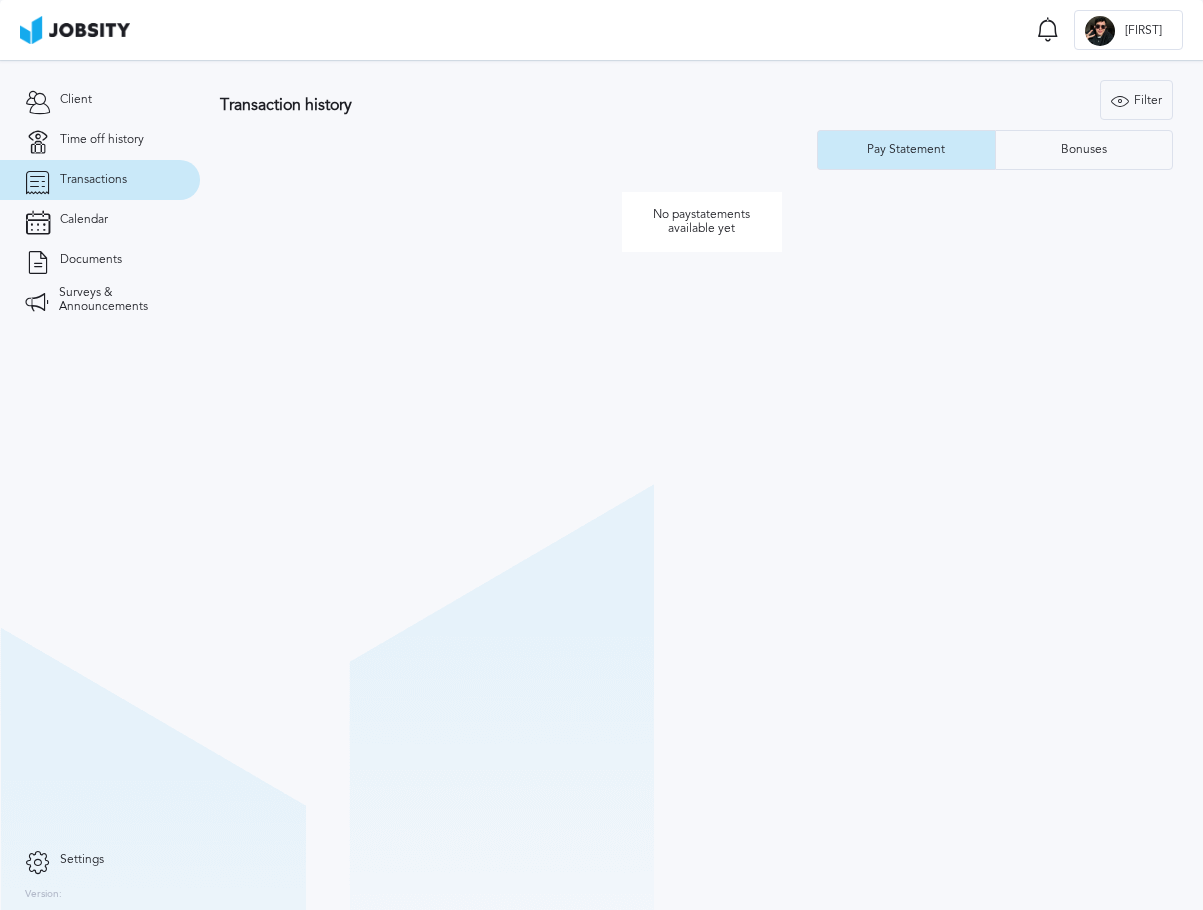 click on "Transactions" at bounding box center [100, 180] 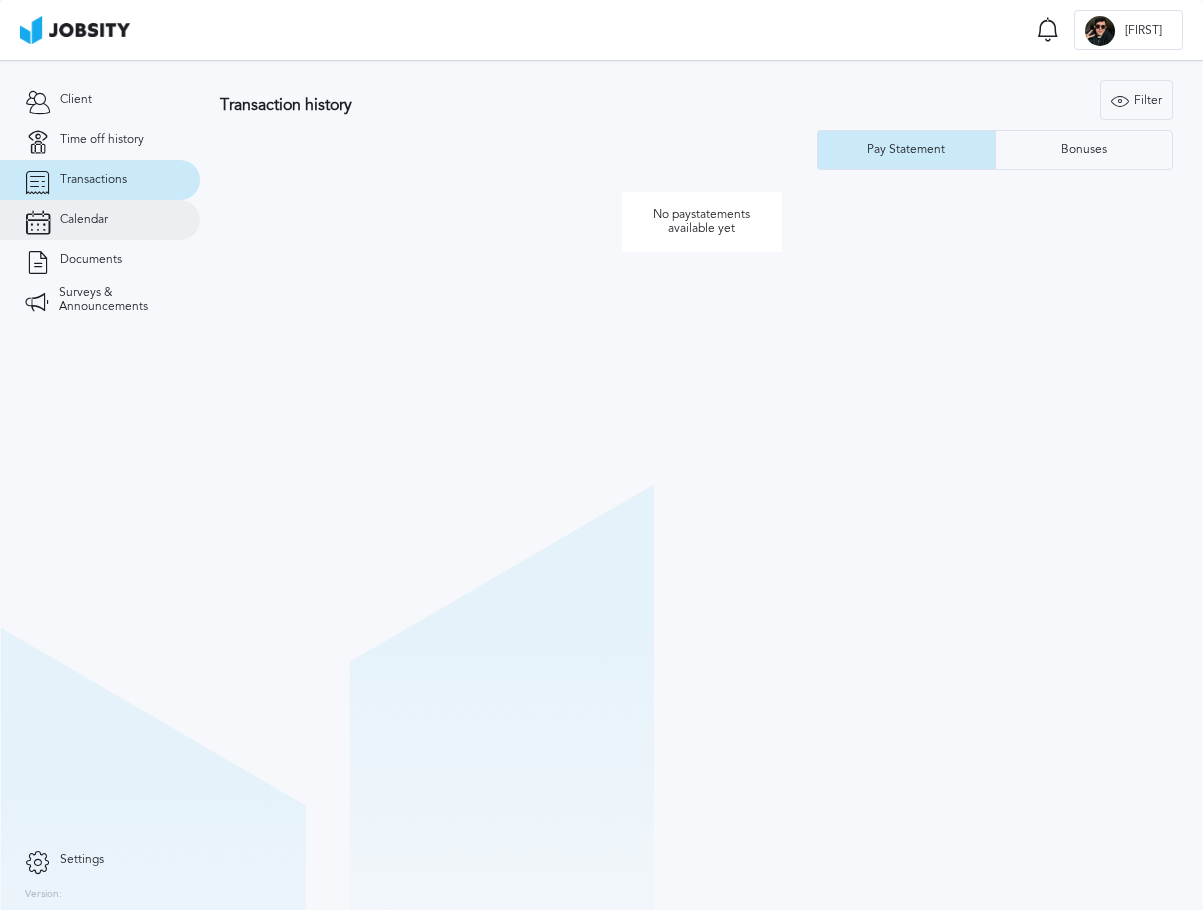 click on "Calendar" at bounding box center [100, 220] 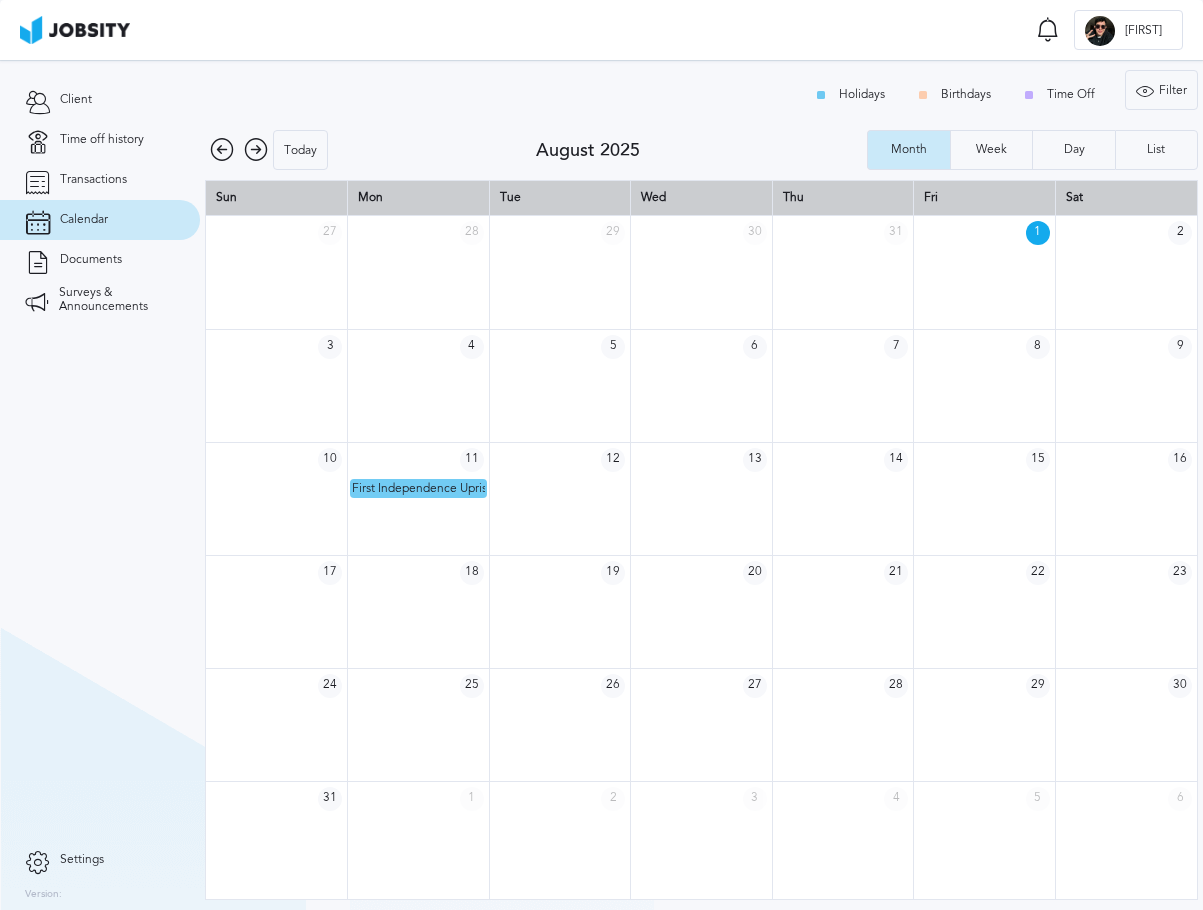 click on "4" at bounding box center (472, 347) 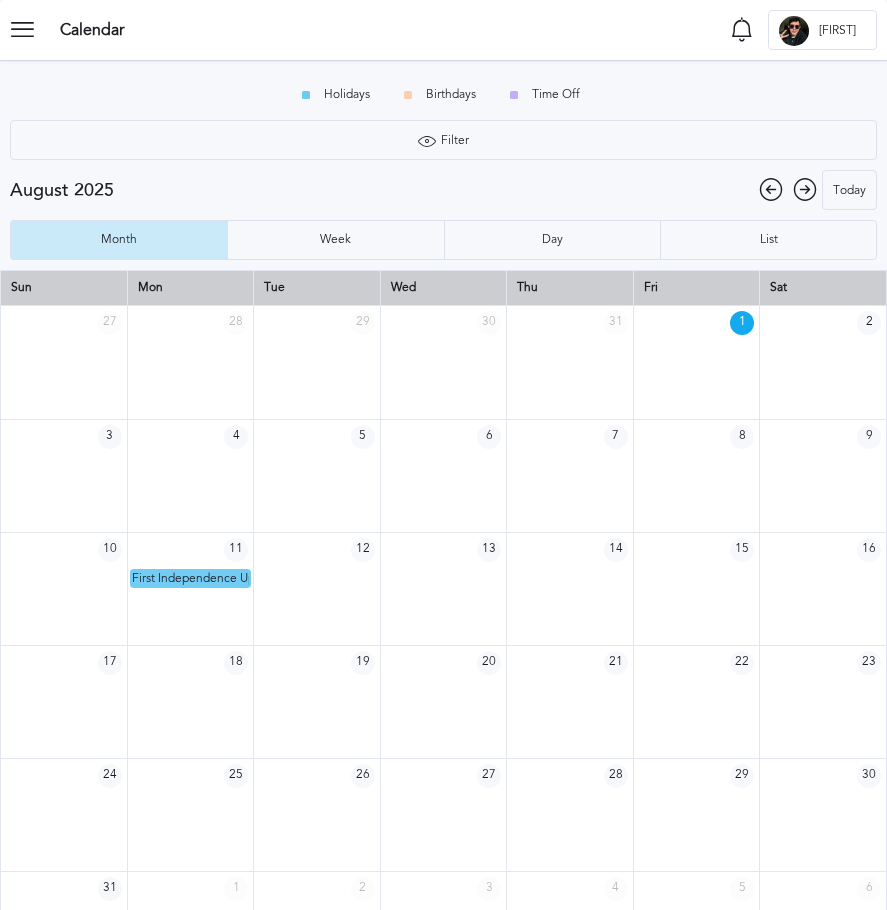 click on "Holidays Birthdays Time Off Filter Type Holidays Birthdays Time Off Apply" at bounding box center (443, 115) 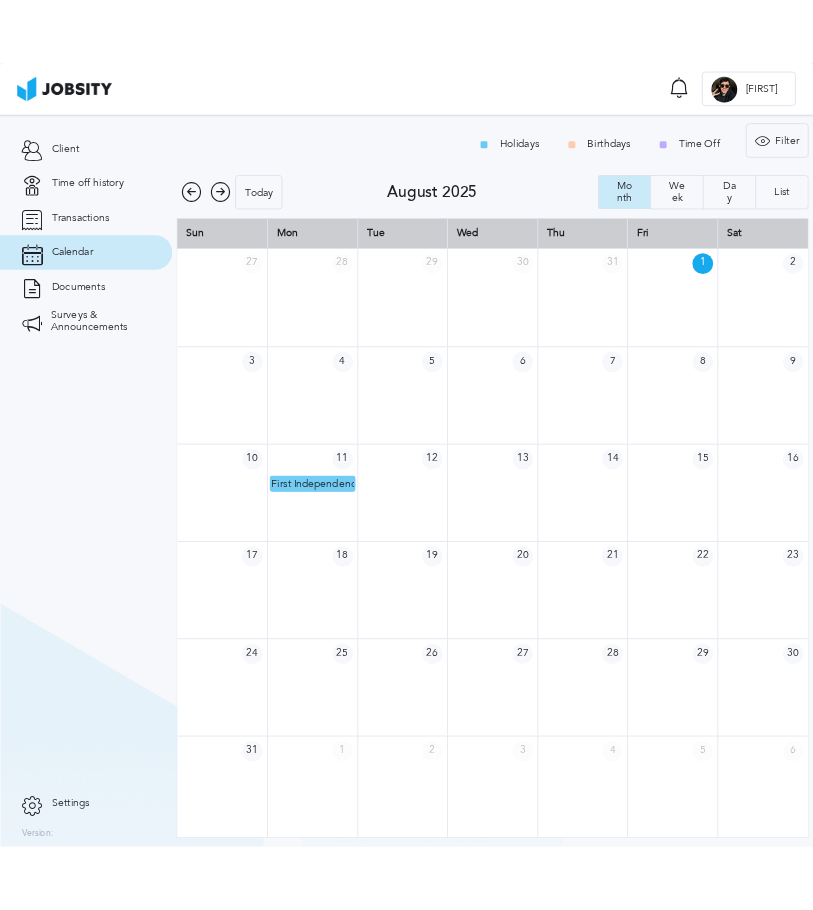 scroll, scrollTop: 0, scrollLeft: 0, axis: both 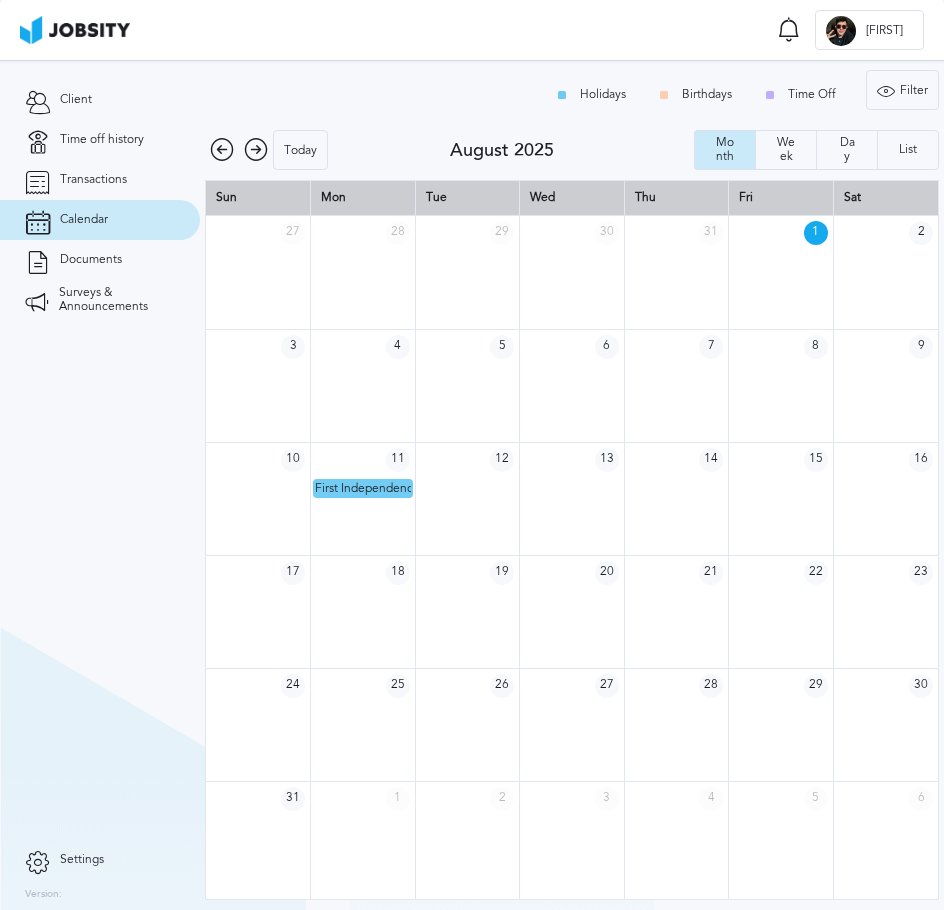 click on "Calendar Notifications Mark all as seen No notifications to show ... C [FIRST] [FIRST] [LAST] [EMAIL]" at bounding box center (472, 30) 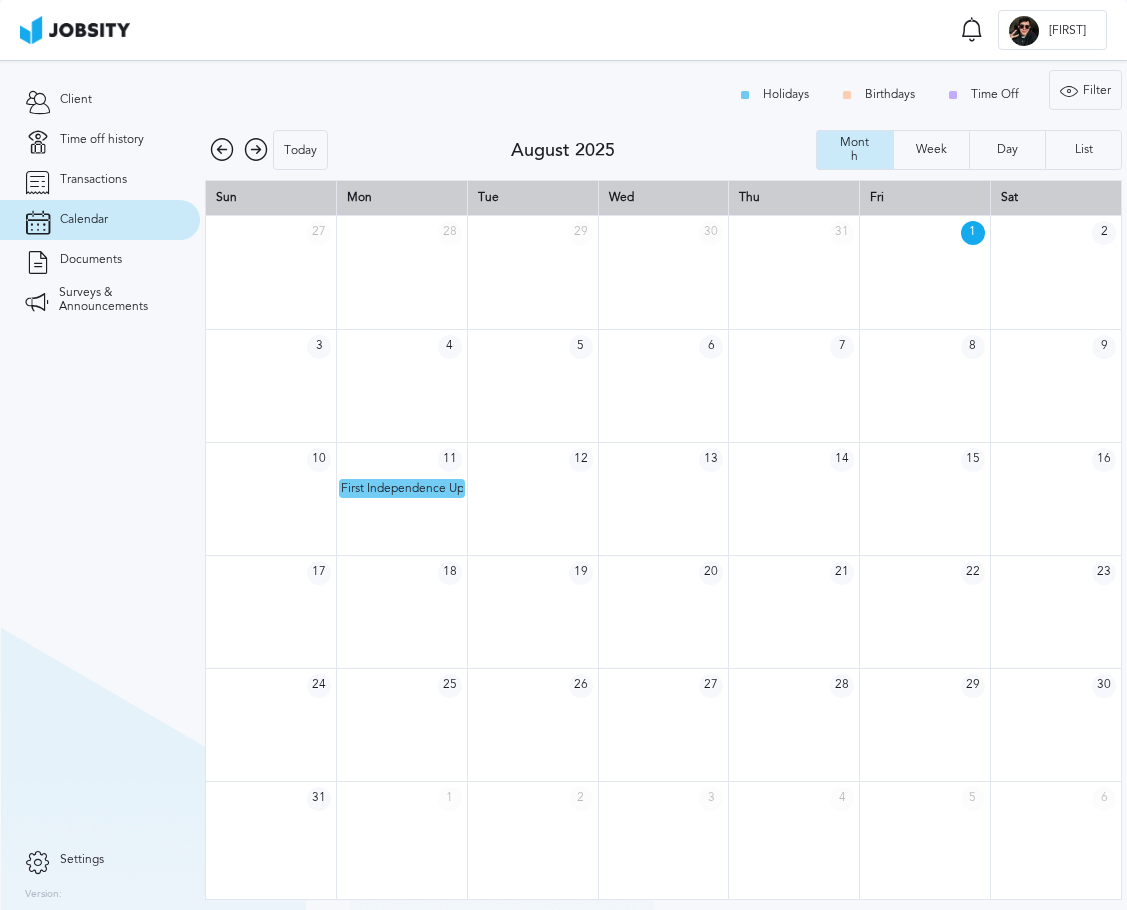 click on "Holidays Birthdays Time Off Filter Type Holidays Birthdays Time Off Apply" at bounding box center [663, 95] 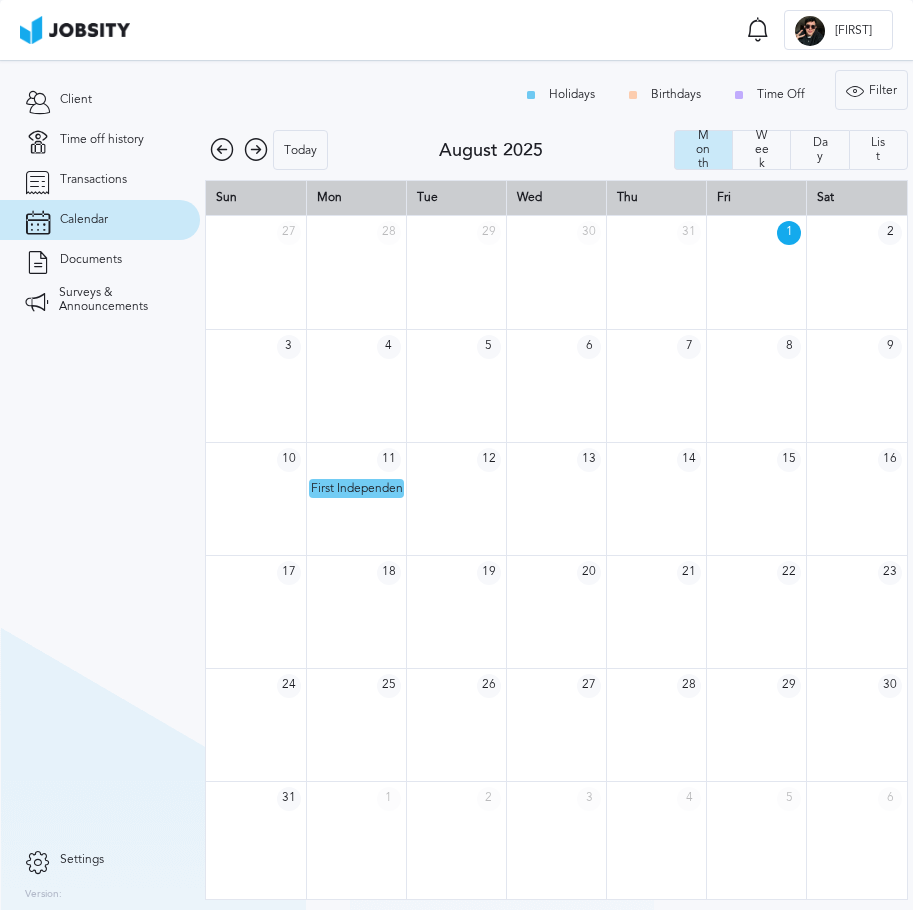 click at bounding box center (0, 0) 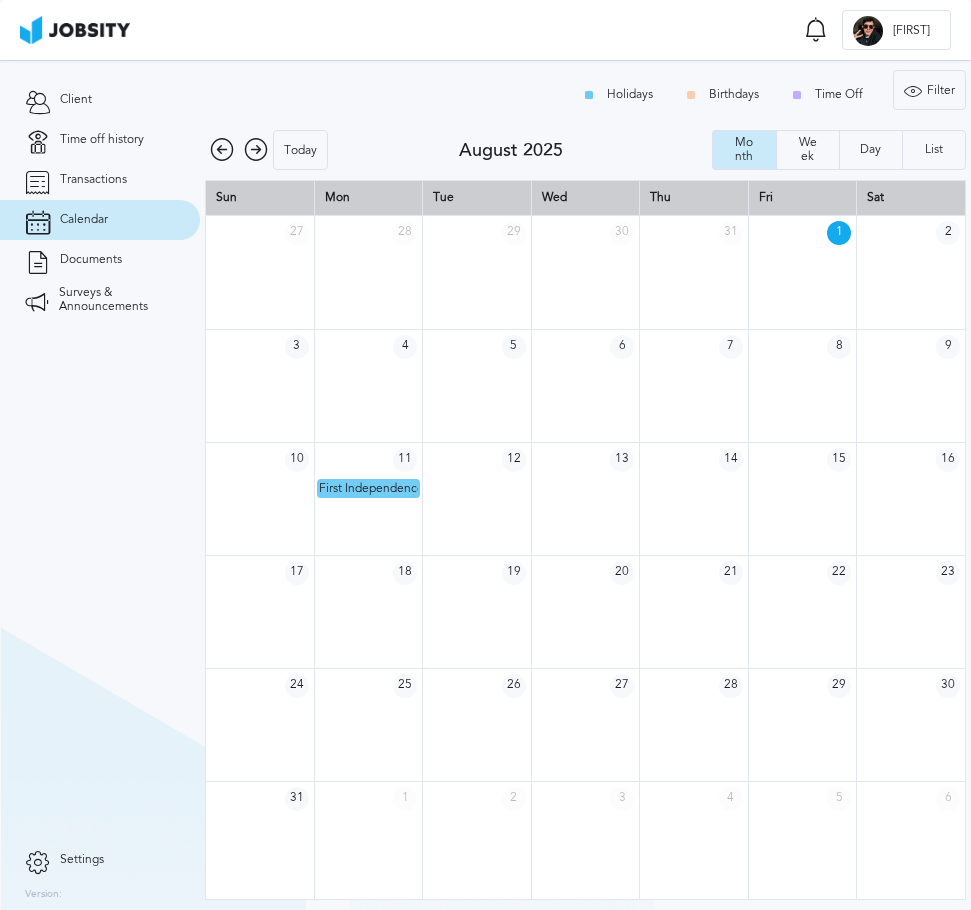 click on "Holidays Birthdays Time Off Filter Type Holidays Birthdays Time Off Apply" at bounding box center [585, 95] 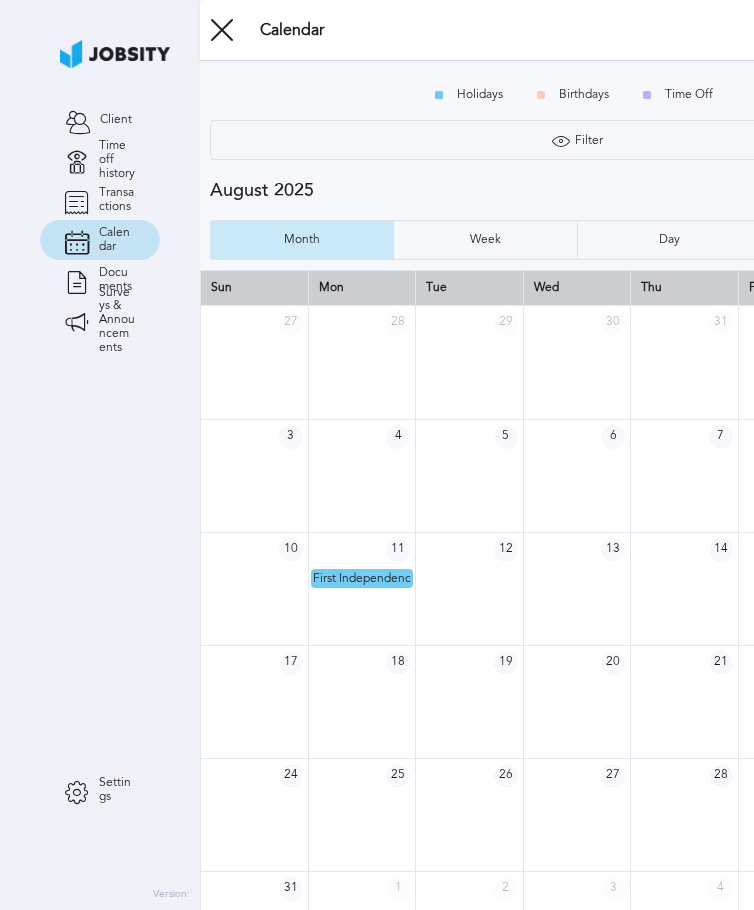 click on "Client Time off history Transactions Calendar Documents Surveys & Announcements" at bounding box center [100, 425] 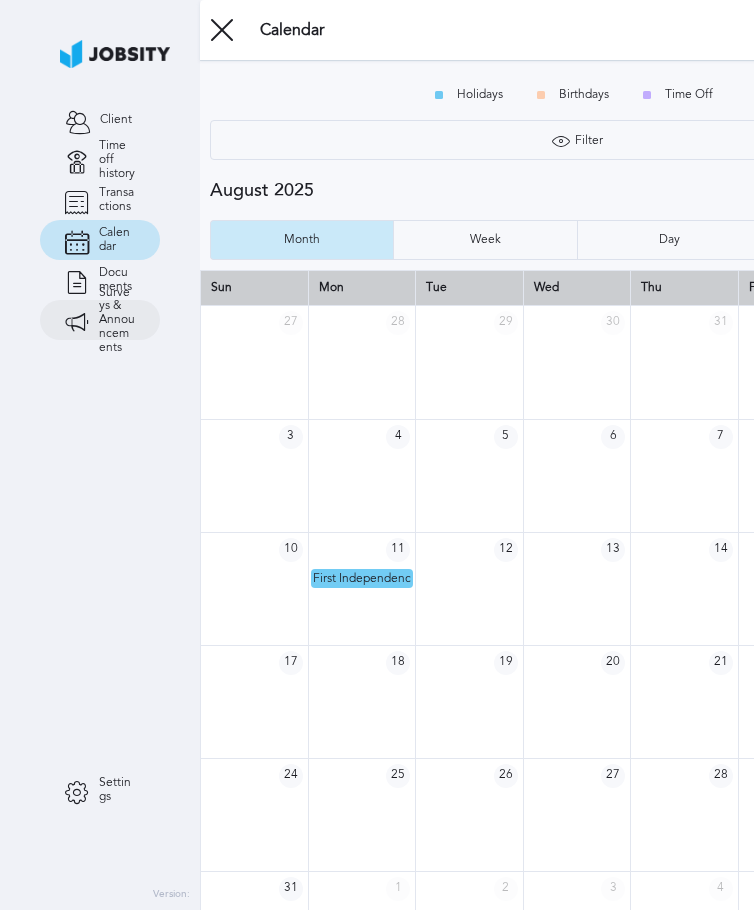click on "Surveys & Announcements" at bounding box center (117, 320) 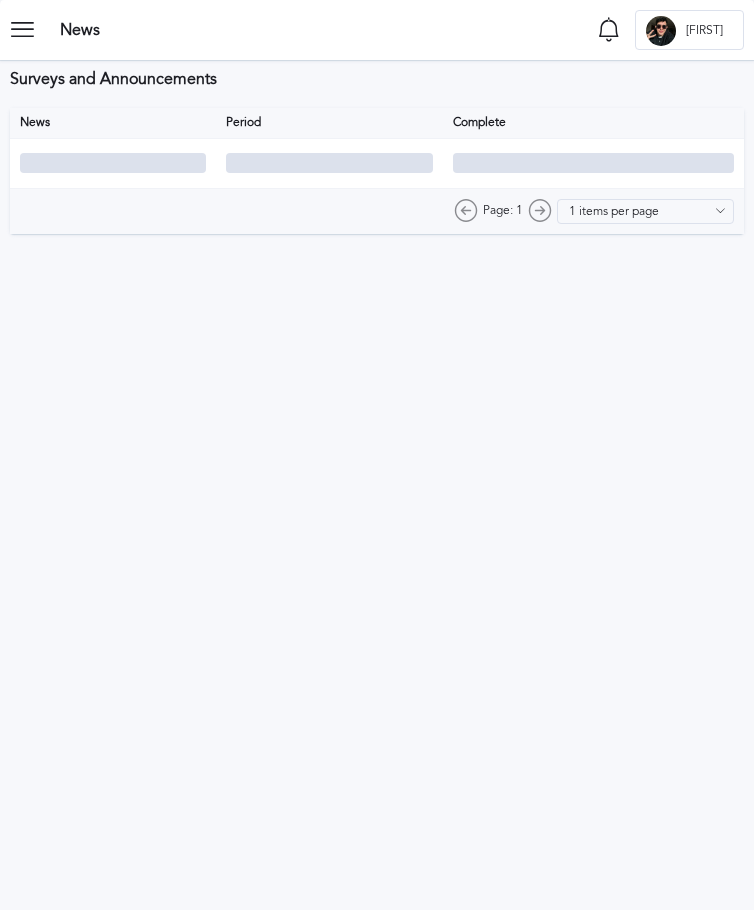 type on "10 items per page" 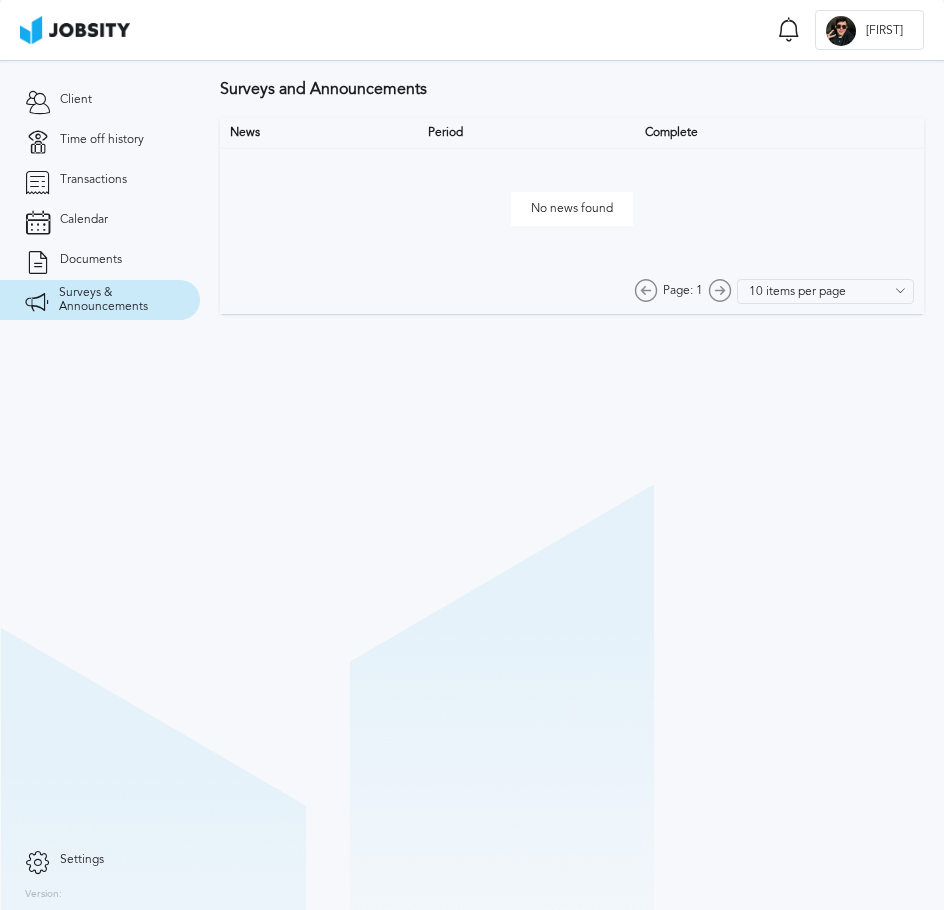 click at bounding box center [0, 0] 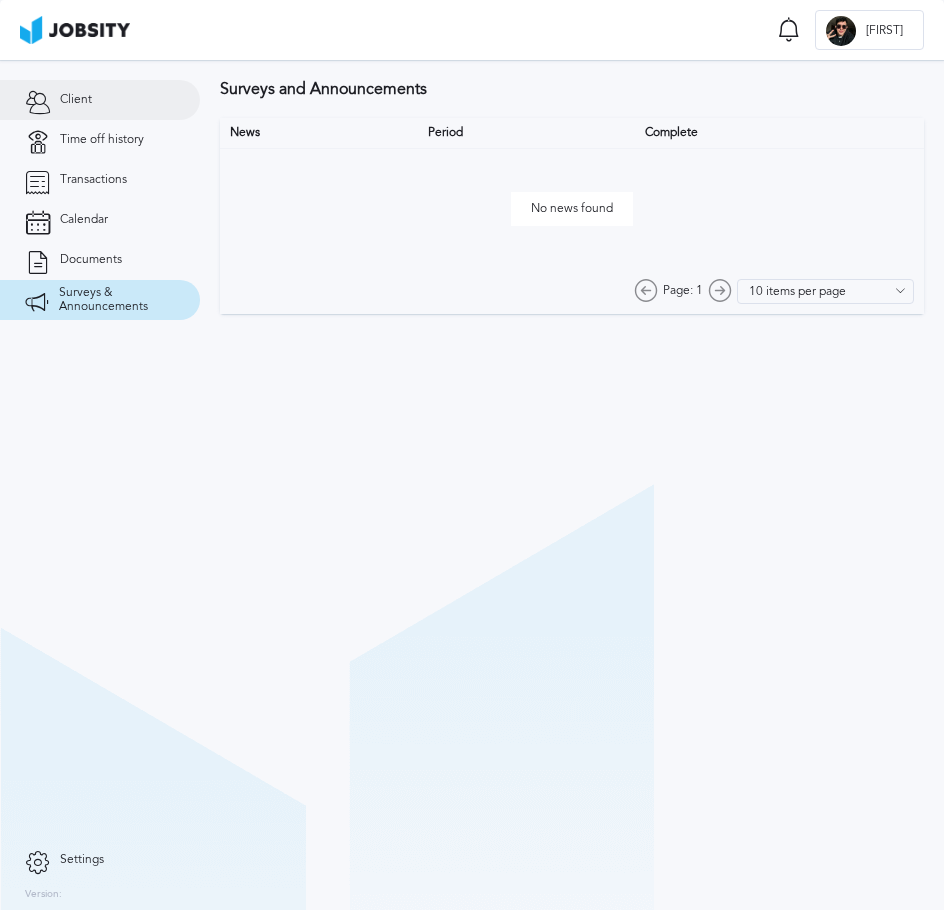 click on "Client" at bounding box center (76, 100) 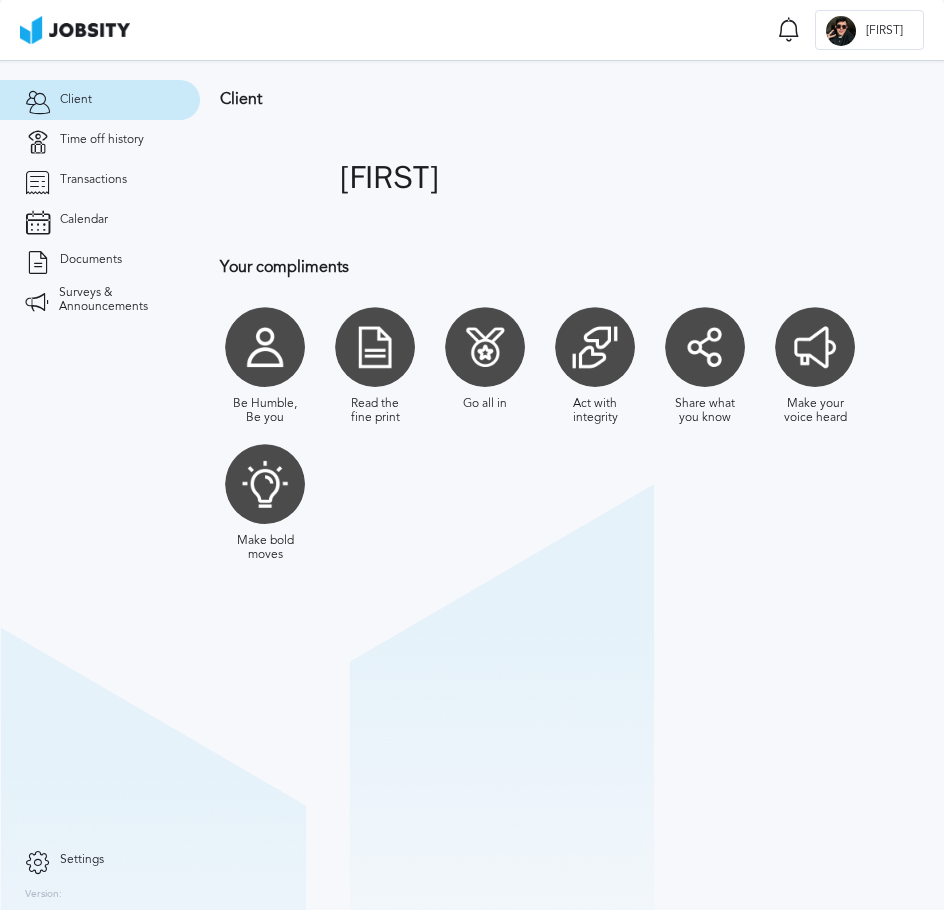 click at bounding box center (270, 178) 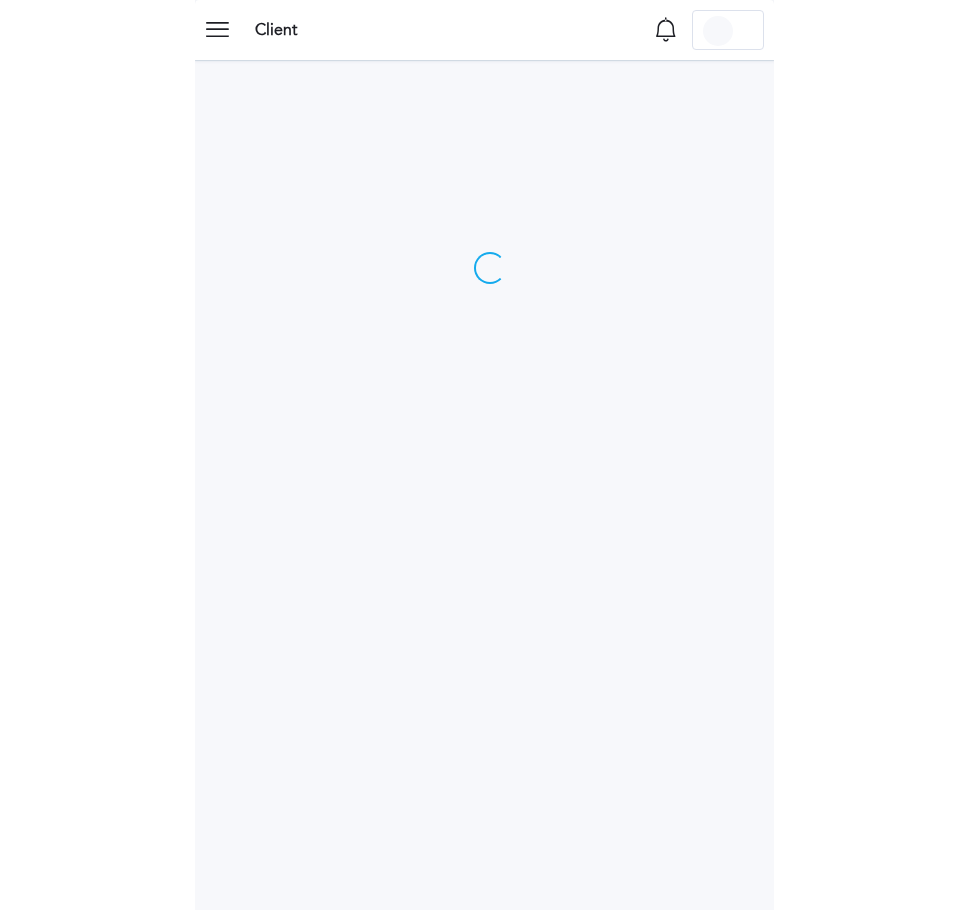 scroll, scrollTop: 0, scrollLeft: 0, axis: both 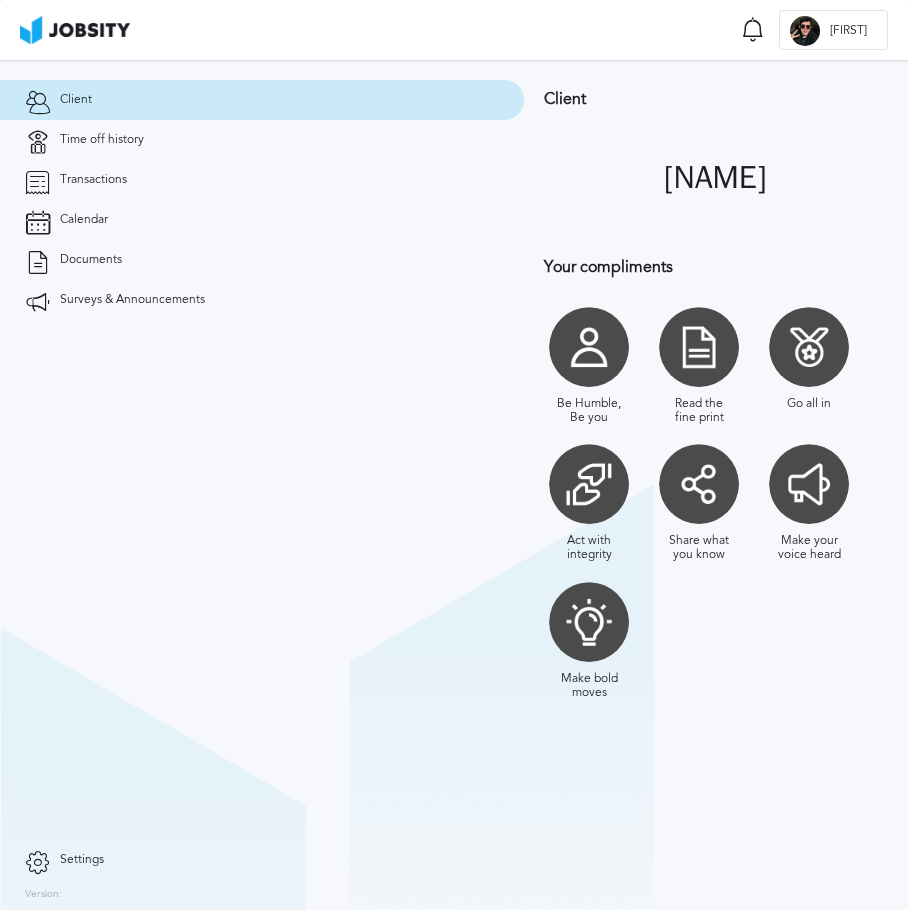 click on "[NAME]" at bounding box center (716, 178) 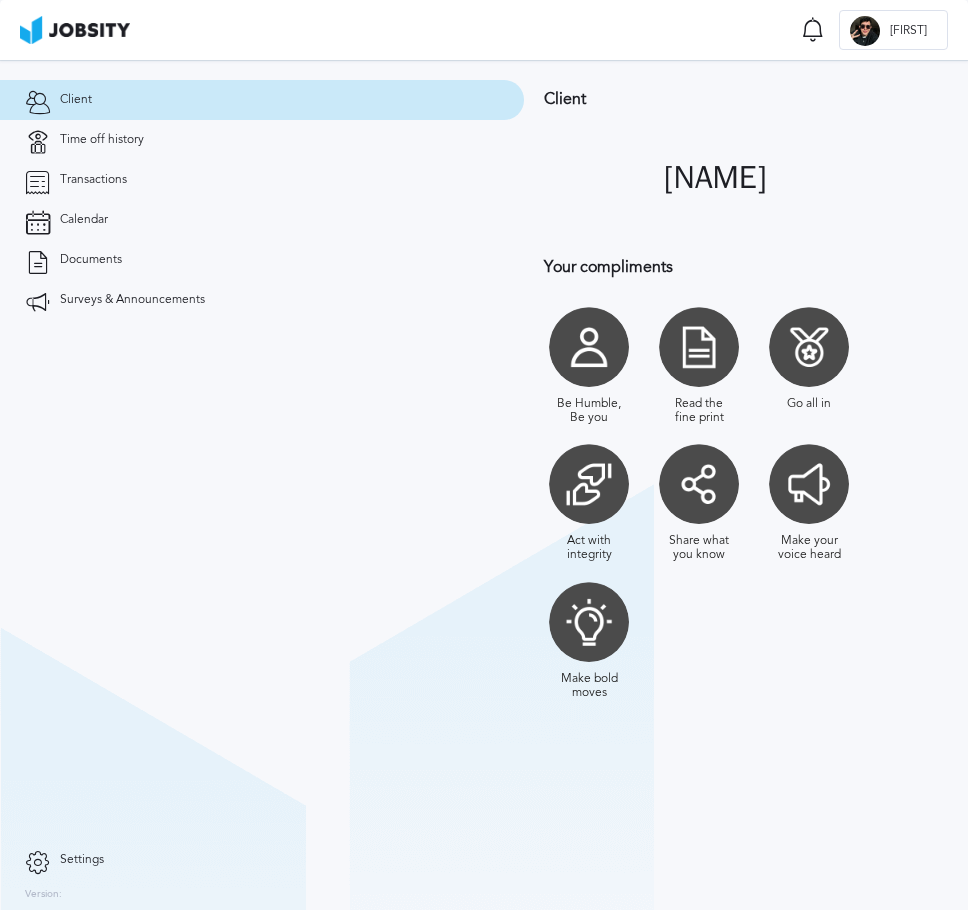 click at bounding box center (0, 0) 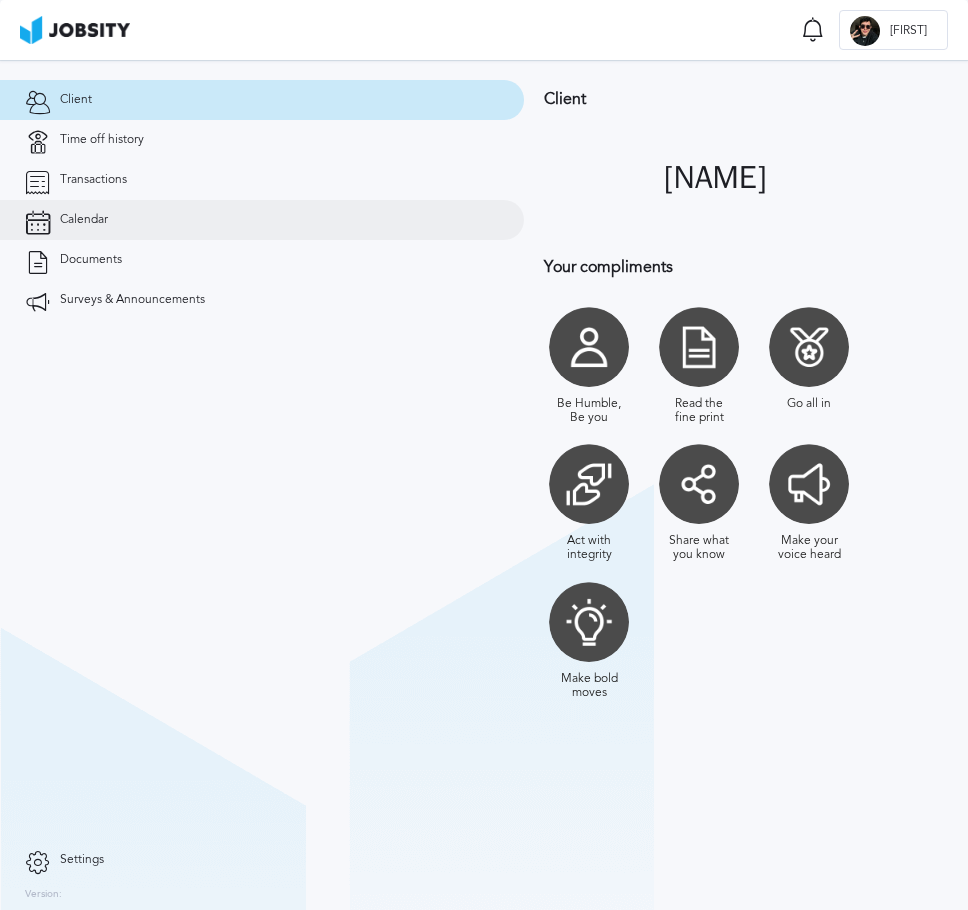 click on "Calendar" at bounding box center [262, 220] 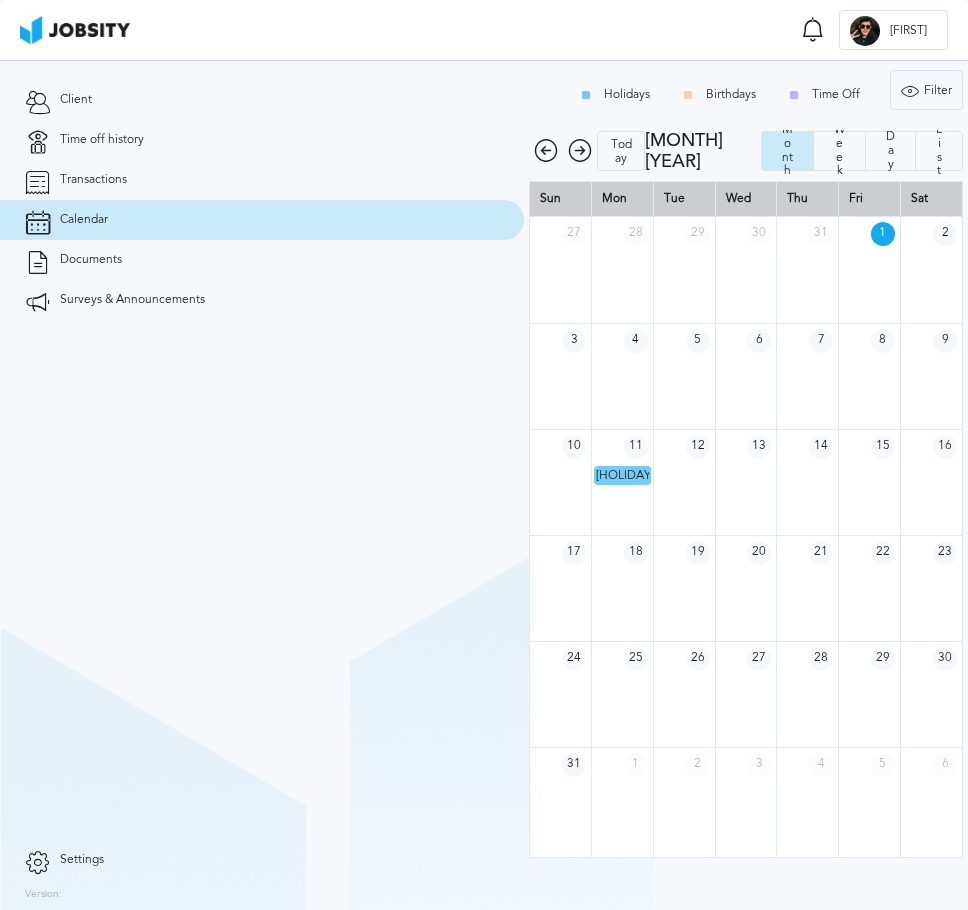 click on "2" at bounding box center [931, 234] 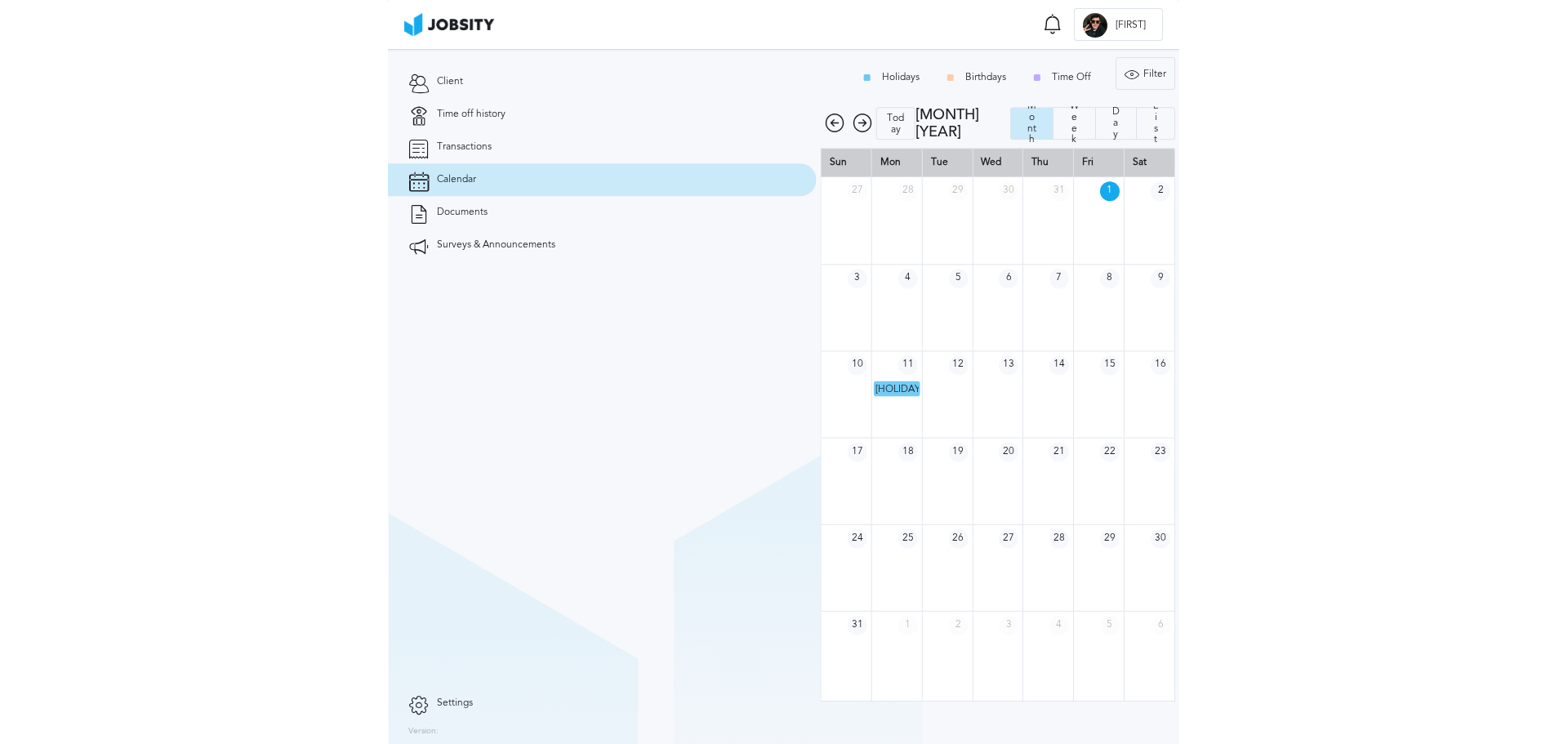 scroll, scrollTop: 0, scrollLeft: 0, axis: both 